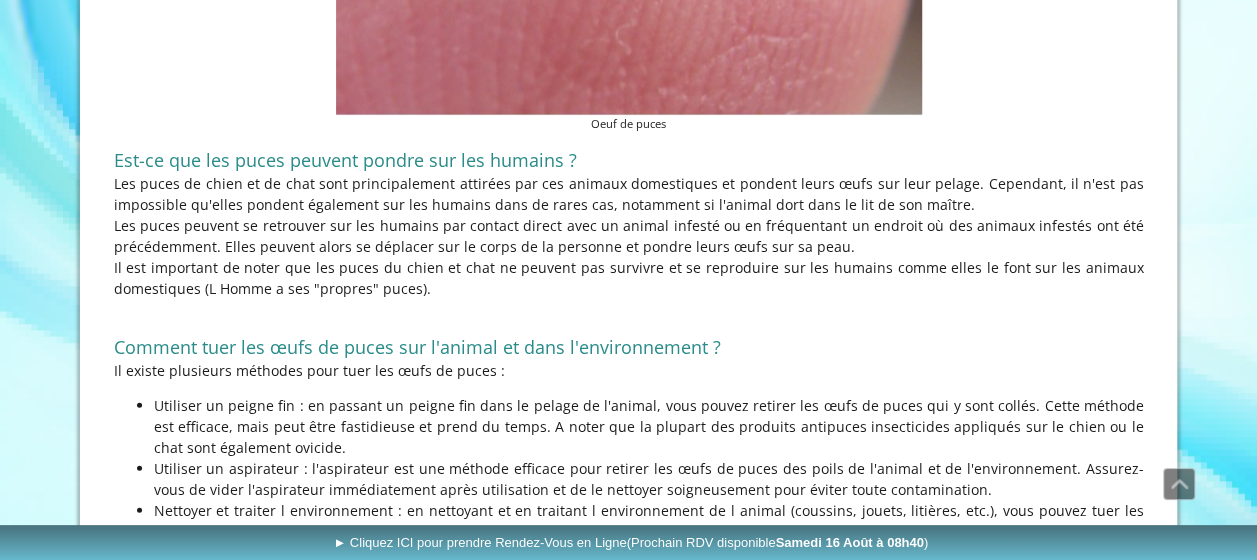 scroll, scrollTop: 2300, scrollLeft: 0, axis: vertical 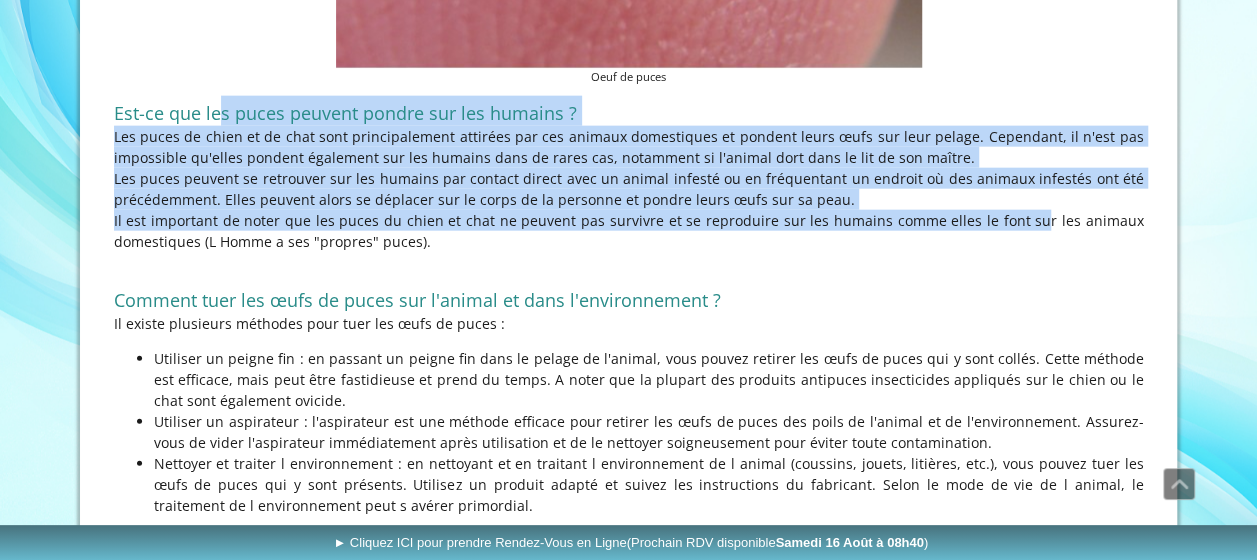 drag, startPoint x: 274, startPoint y: 78, endPoint x: 1020, endPoint y: 185, distance: 753.6345 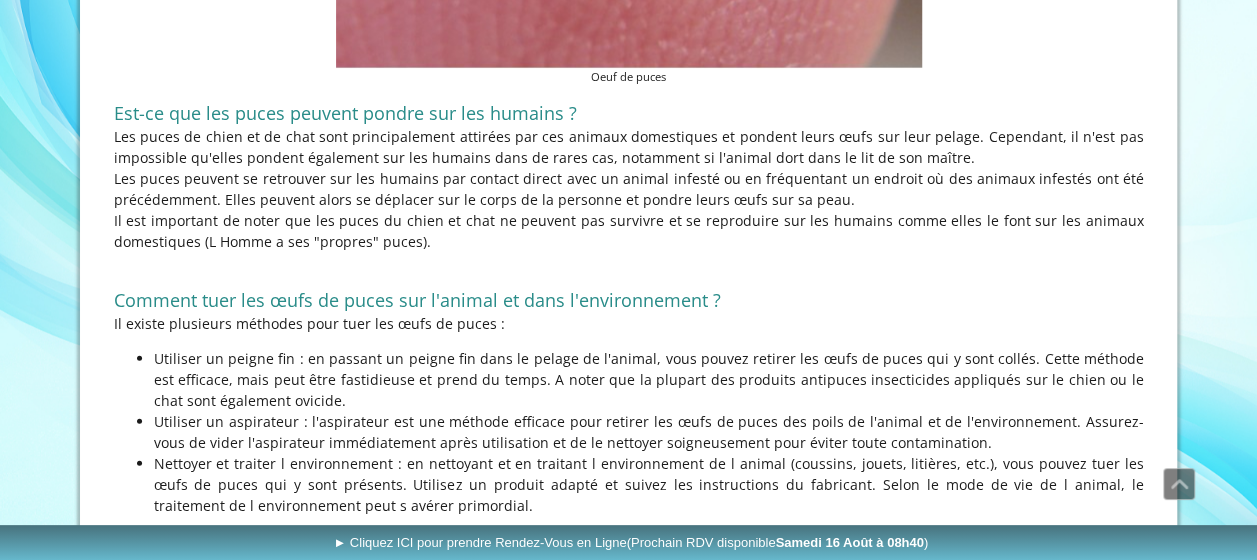 drag, startPoint x: 236, startPoint y: 108, endPoint x: 988, endPoint y: 114, distance: 752.0239 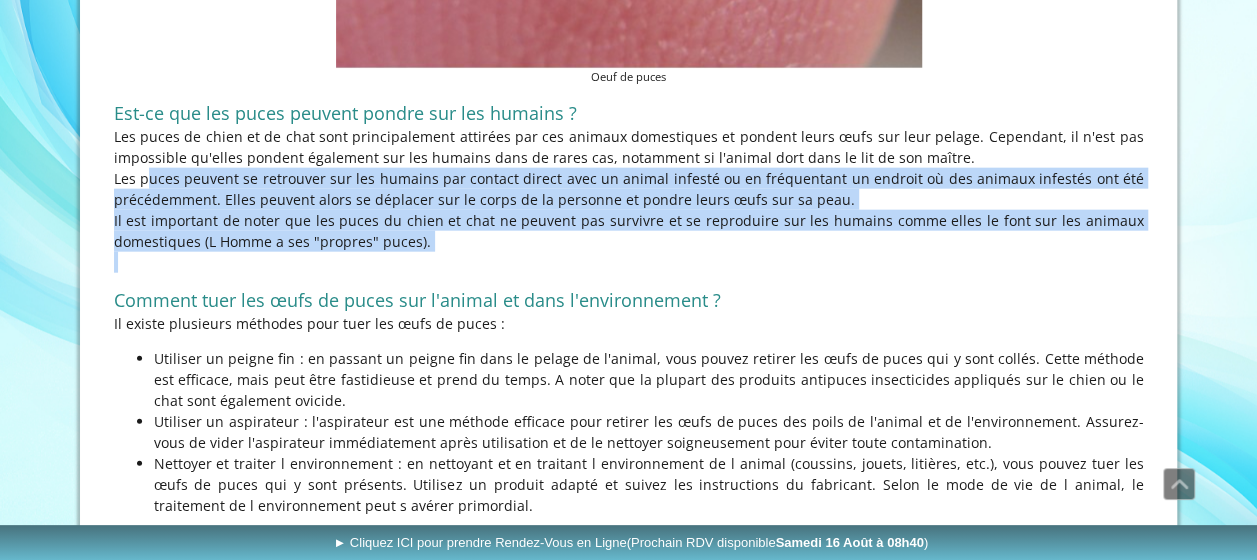 drag, startPoint x: 115, startPoint y: 132, endPoint x: 976, endPoint y: 223, distance: 865.7956 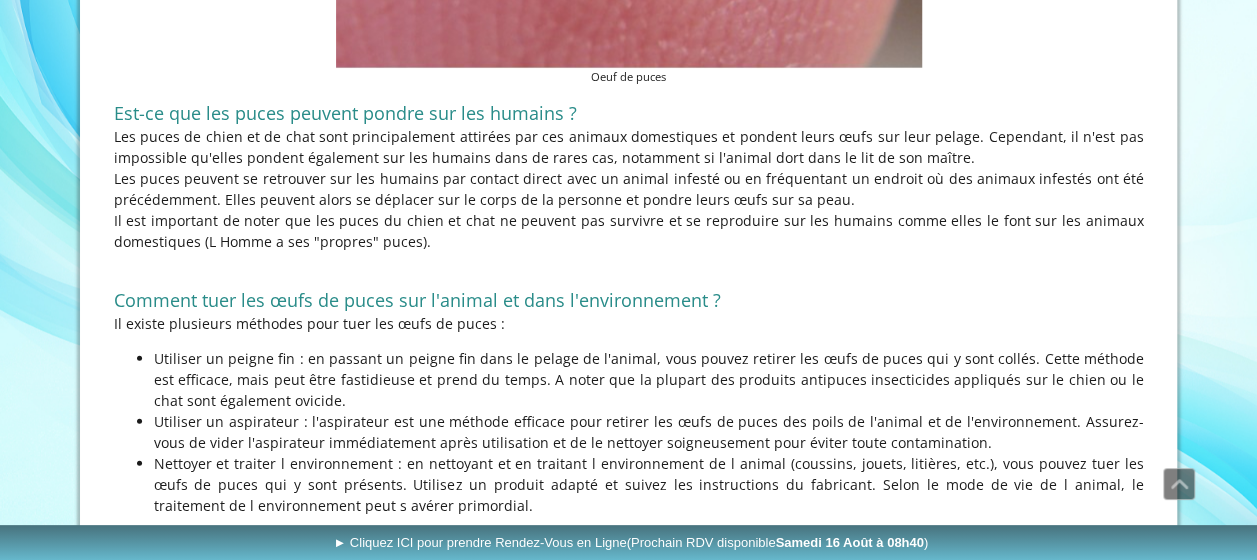 drag, startPoint x: 538, startPoint y: 127, endPoint x: 1098, endPoint y: 201, distance: 564.8681 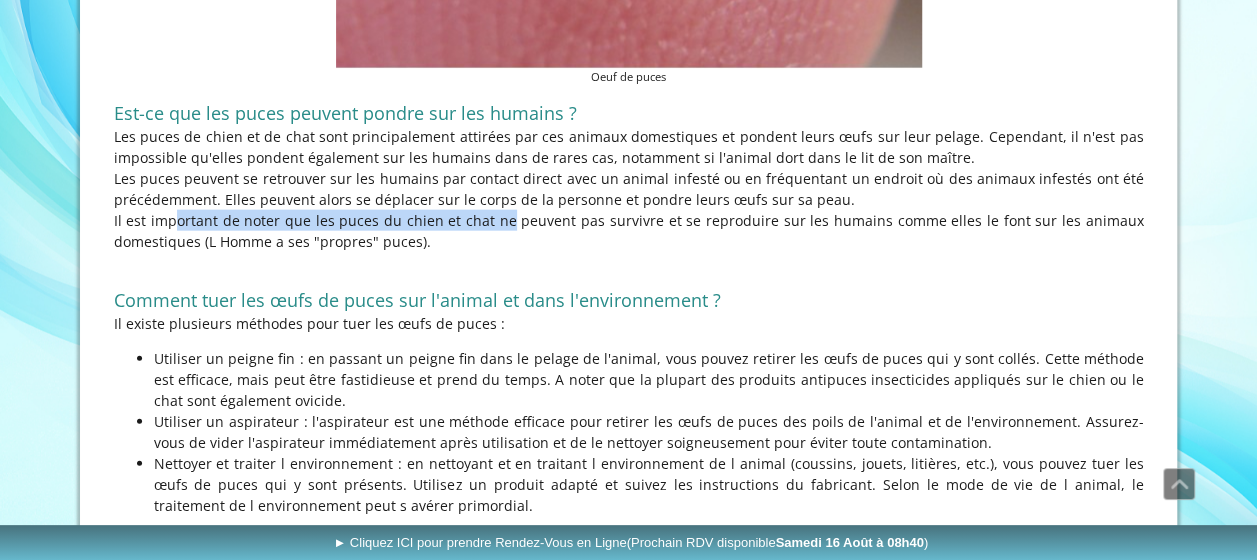 drag, startPoint x: 141, startPoint y: 170, endPoint x: 480, endPoint y: 172, distance: 339.0059 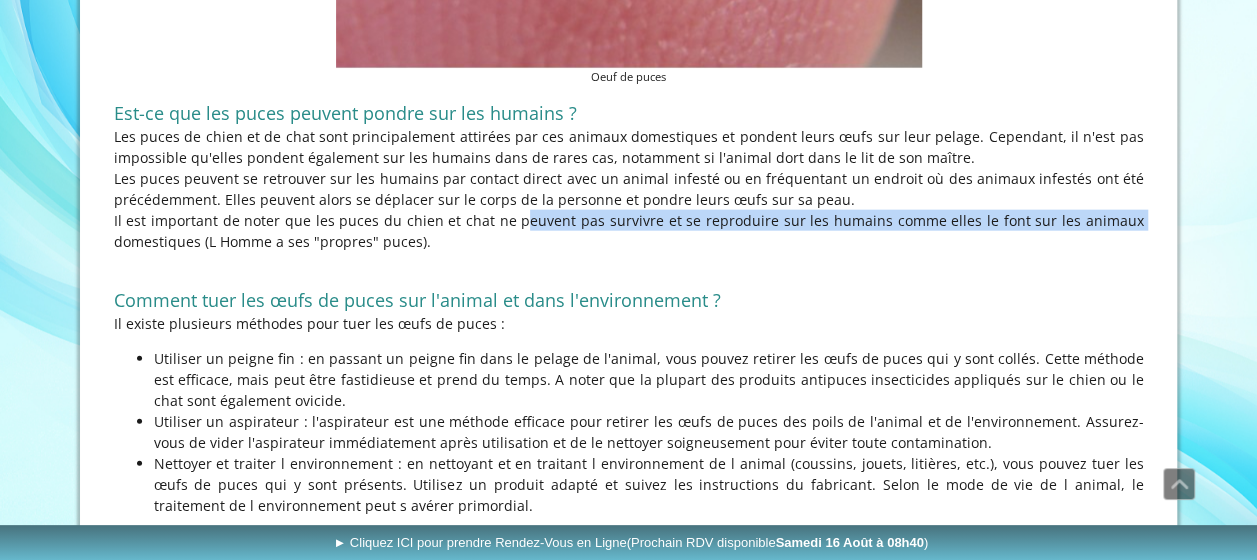 drag, startPoint x: 498, startPoint y: 170, endPoint x: 1106, endPoint y: 183, distance: 608.139 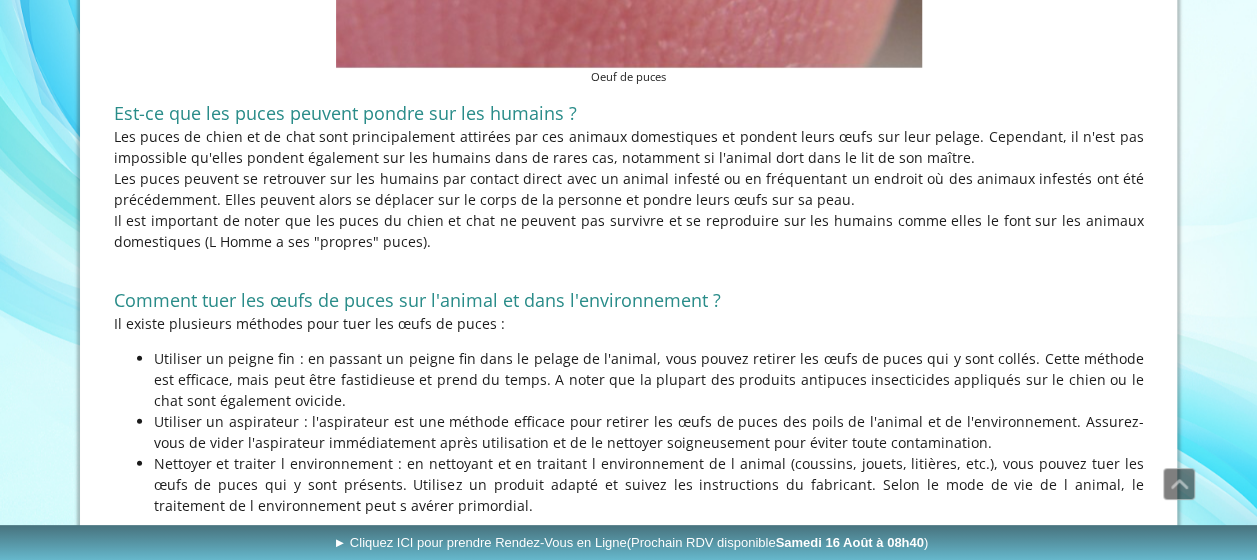 click on "Il est important de noter que les puces du chien et chat ne peuvent pas survivre et se reproduire sur les humains comme elles le font sur les animaux domestiques (L Homme a ses "propres" puces)." at bounding box center [629, 231] 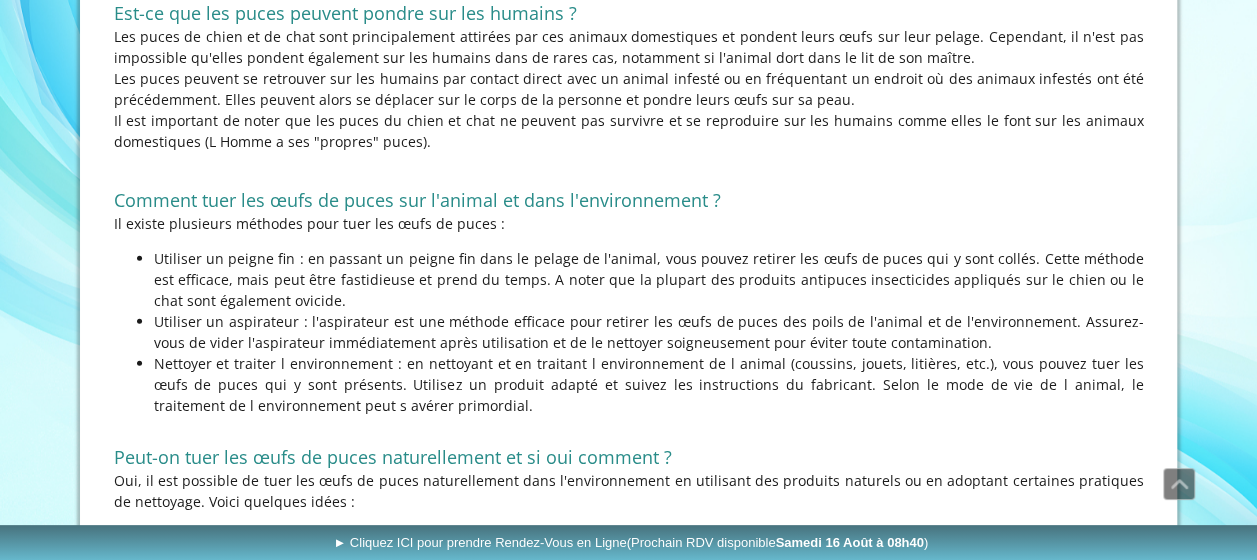 drag, startPoint x: 90, startPoint y: 146, endPoint x: 586, endPoint y: 173, distance: 496.73434 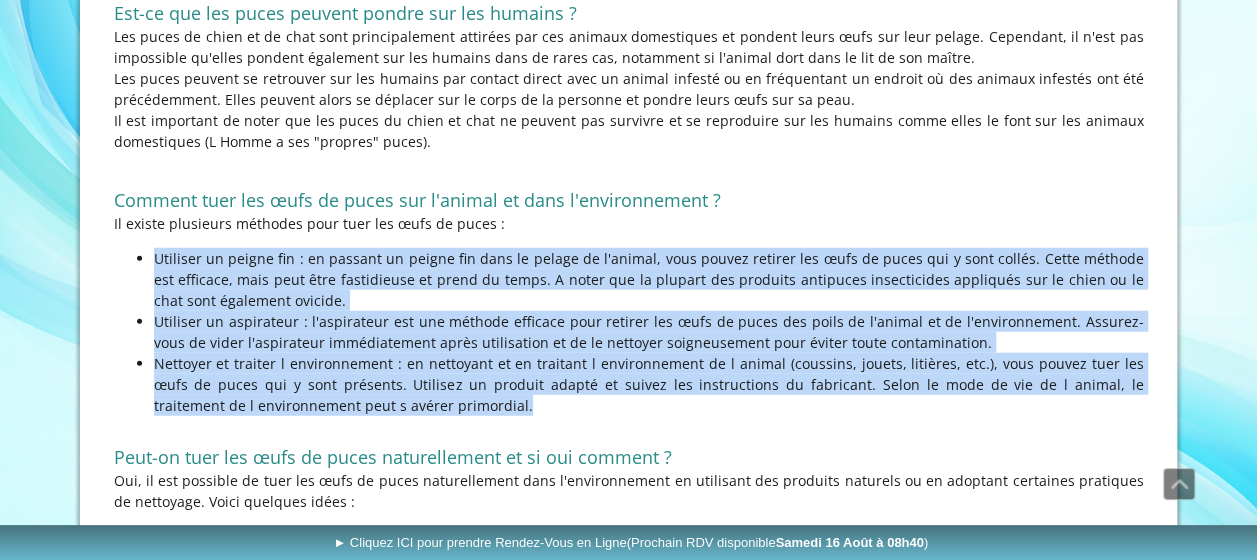 drag, startPoint x: 154, startPoint y: 211, endPoint x: 470, endPoint y: 360, distance: 349.36658 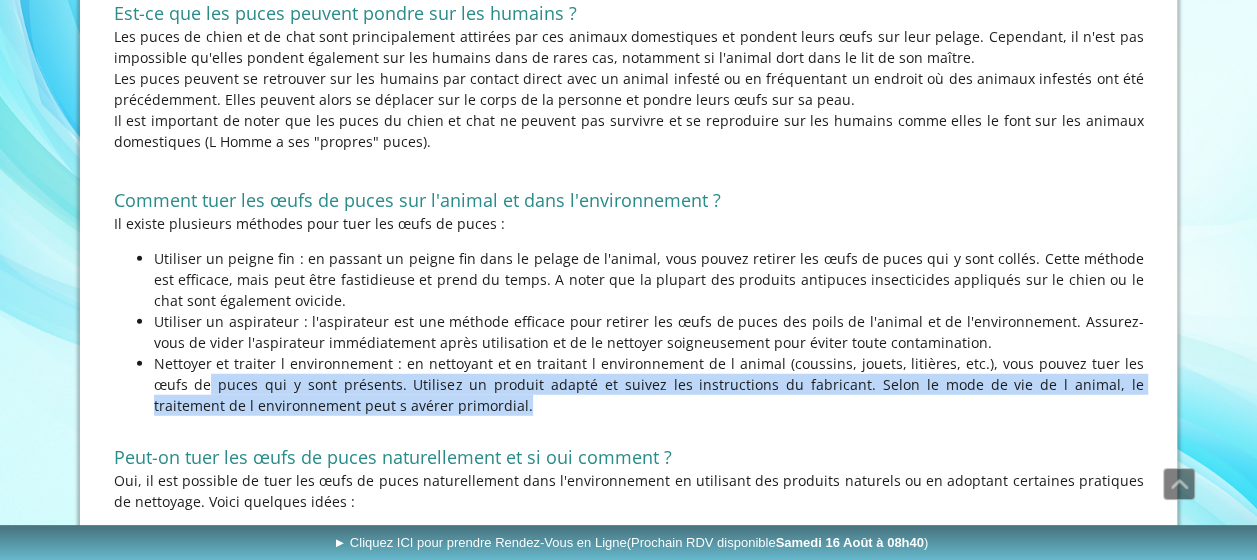 drag, startPoint x: 229, startPoint y: 343, endPoint x: 536, endPoint y: 366, distance: 307.86035 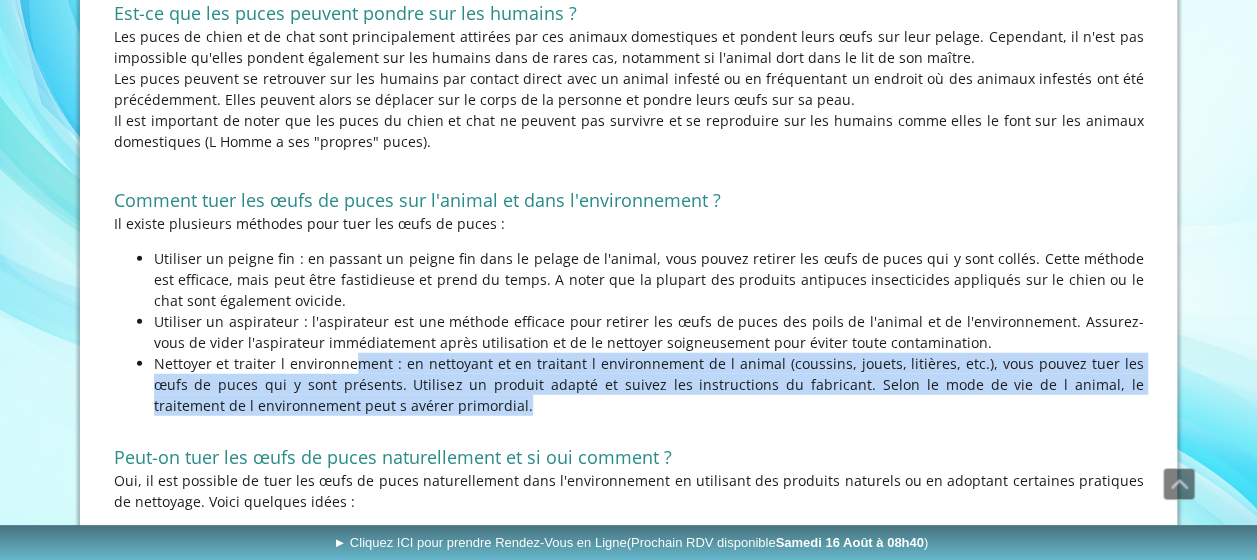 drag, startPoint x: 348, startPoint y: 325, endPoint x: 690, endPoint y: 356, distance: 343.4021 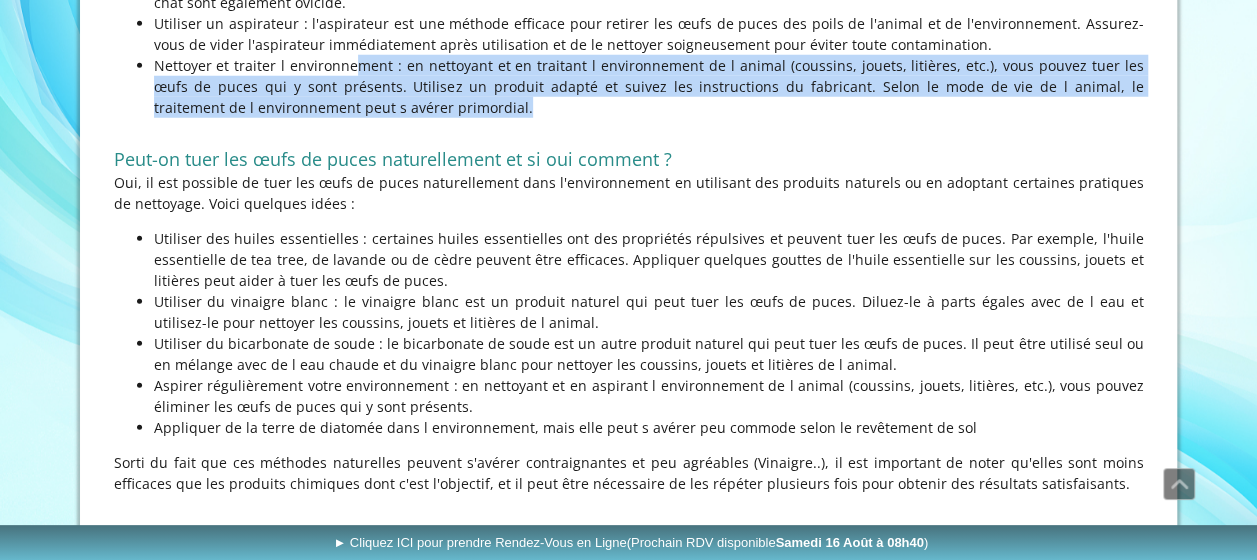scroll, scrollTop: 2700, scrollLeft: 0, axis: vertical 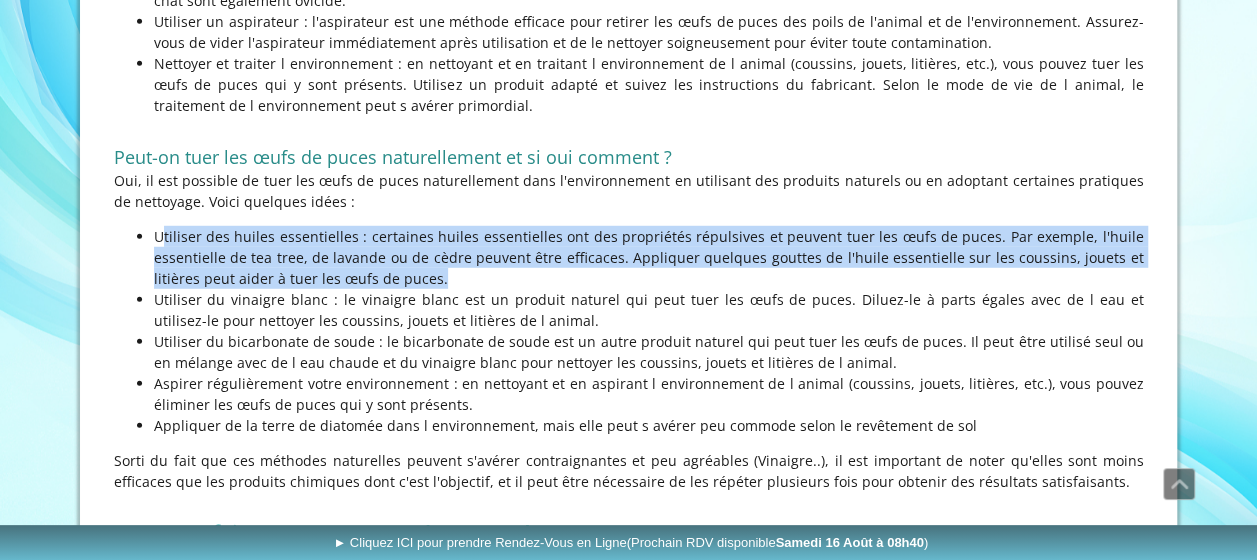 drag, startPoint x: 160, startPoint y: 174, endPoint x: 776, endPoint y: 234, distance: 618.91516 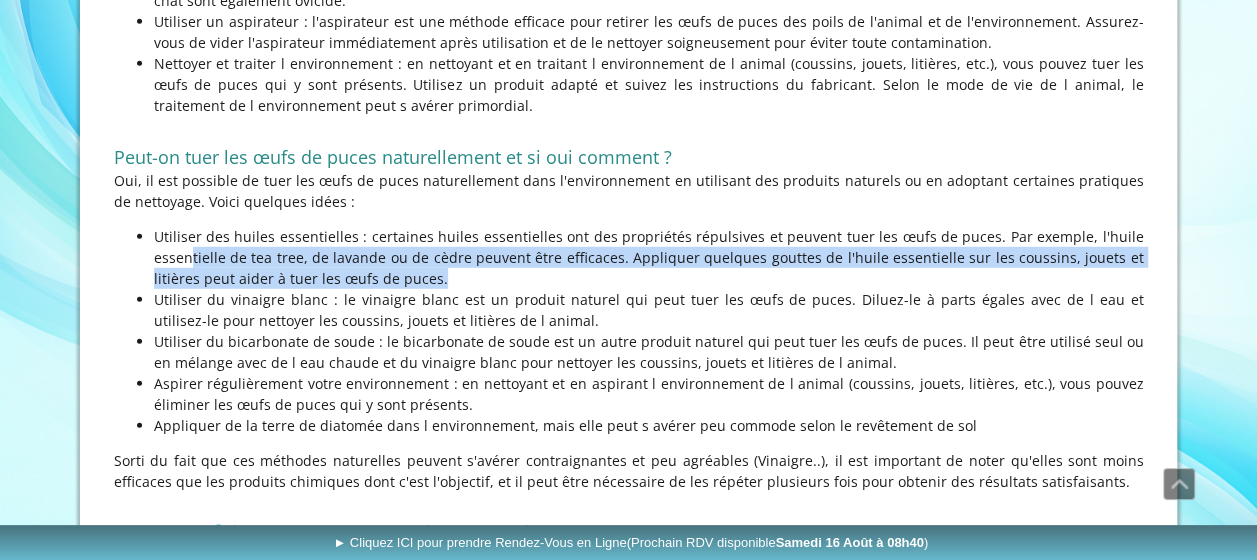 drag, startPoint x: 190, startPoint y: 206, endPoint x: 698, endPoint y: 234, distance: 508.77106 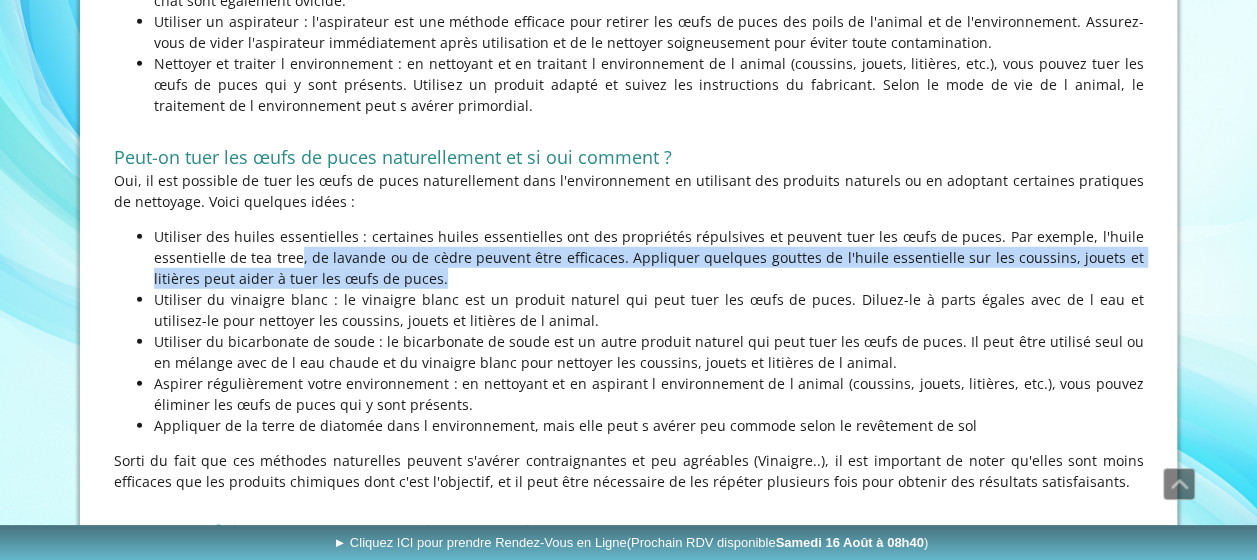 drag, startPoint x: 296, startPoint y: 218, endPoint x: 710, endPoint y: 234, distance: 414.30905 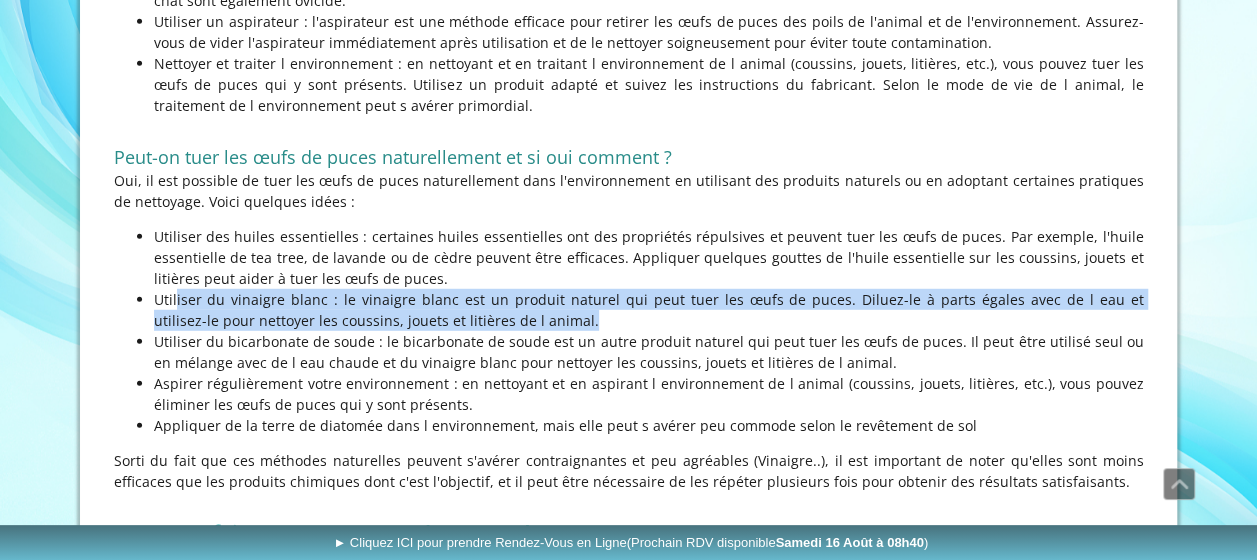 drag, startPoint x: 175, startPoint y: 250, endPoint x: 984, endPoint y: 275, distance: 809.38617 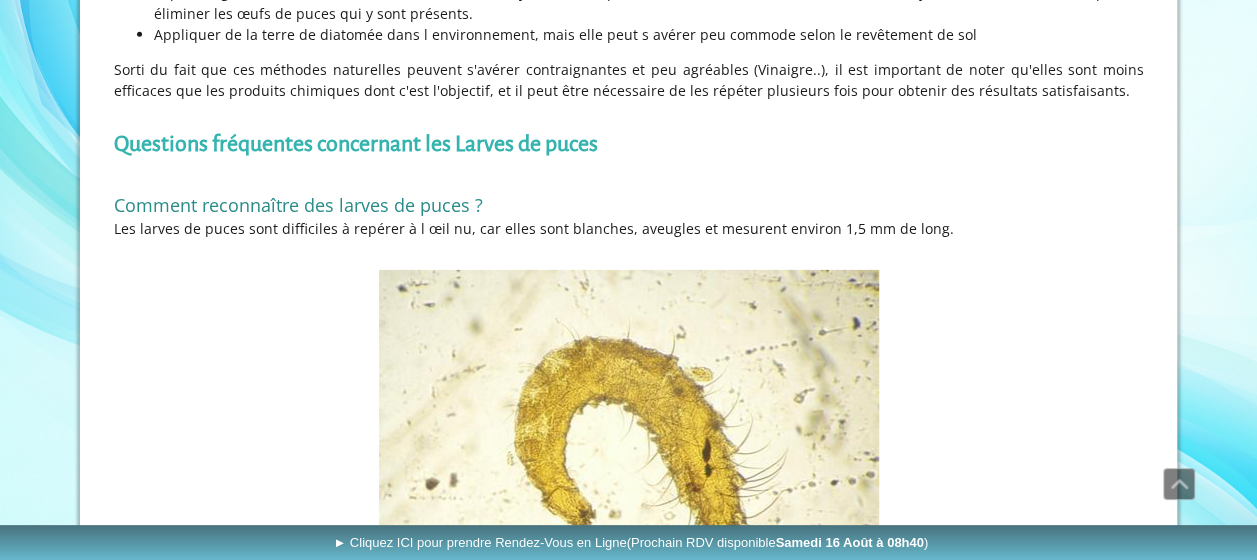 scroll, scrollTop: 3100, scrollLeft: 0, axis: vertical 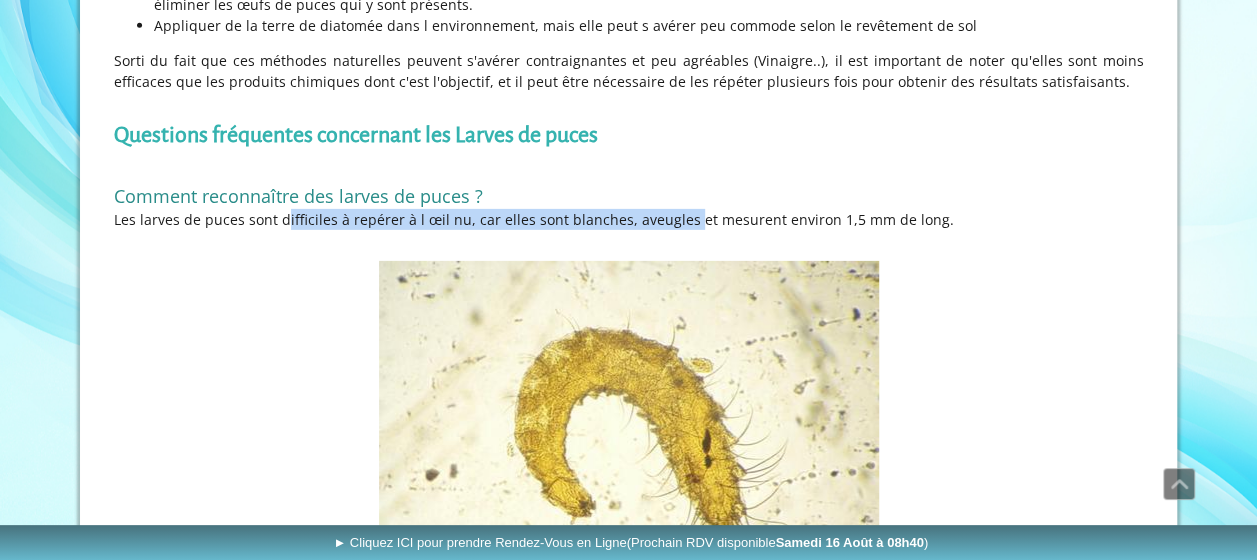 drag, startPoint x: 252, startPoint y: 187, endPoint x: 697, endPoint y: 178, distance: 445.091 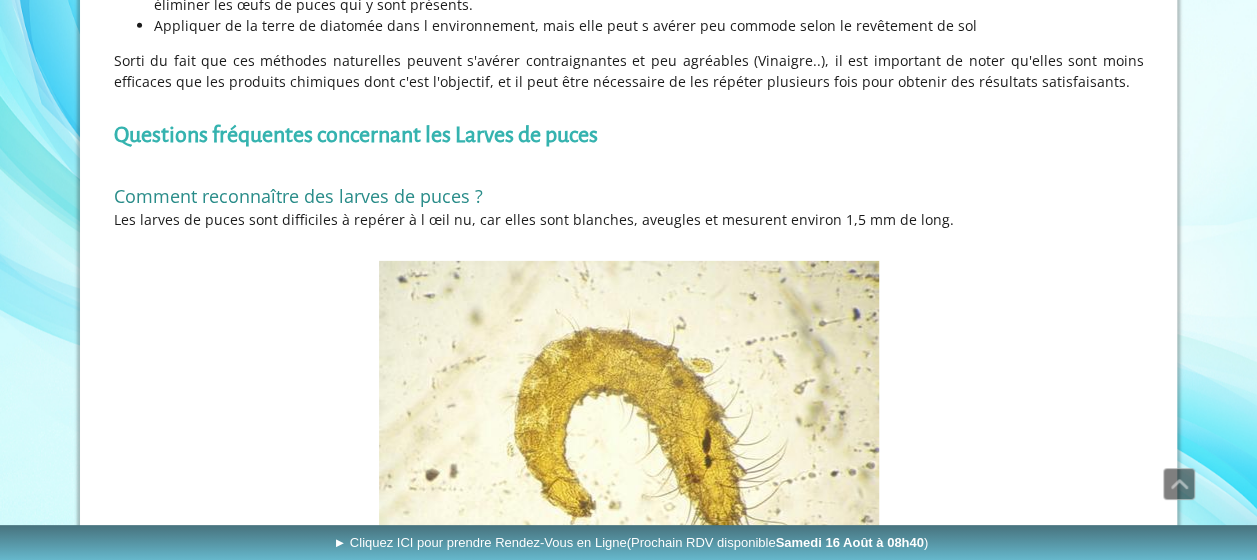 drag, startPoint x: 697, startPoint y: 178, endPoint x: 716, endPoint y: 167, distance: 21.954498 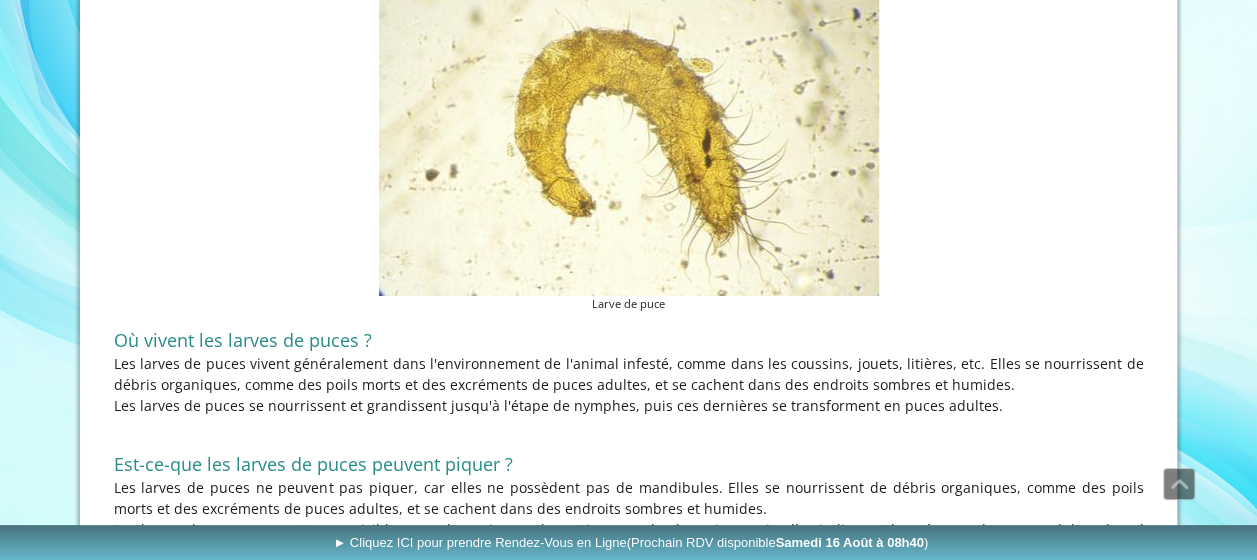 scroll, scrollTop: 3500, scrollLeft: 0, axis: vertical 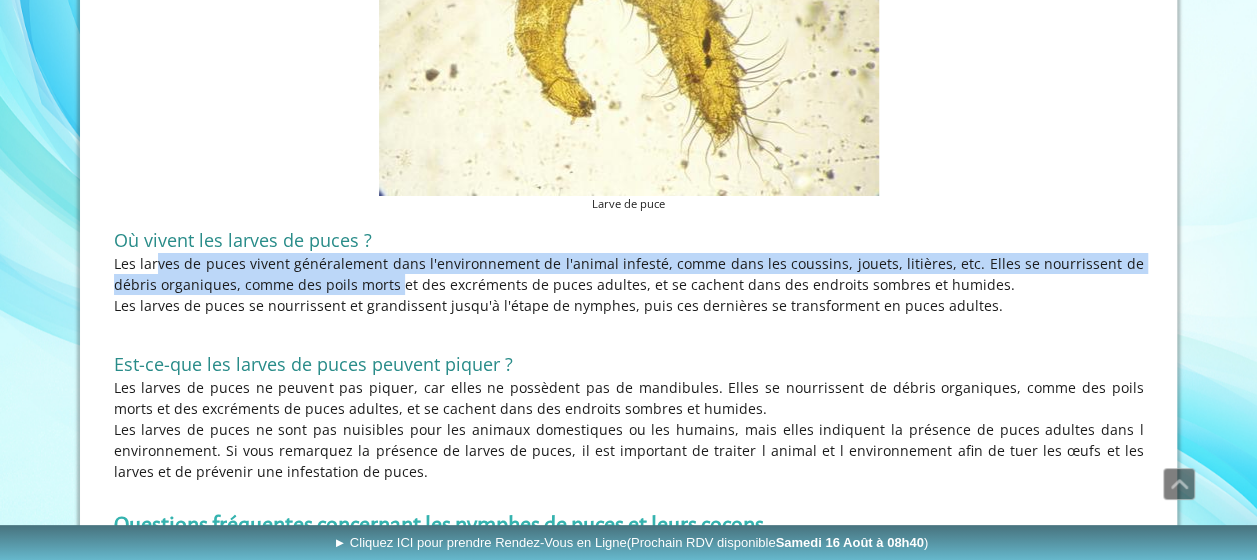 drag, startPoint x: 124, startPoint y: 212, endPoint x: 315, endPoint y: 238, distance: 192.7615 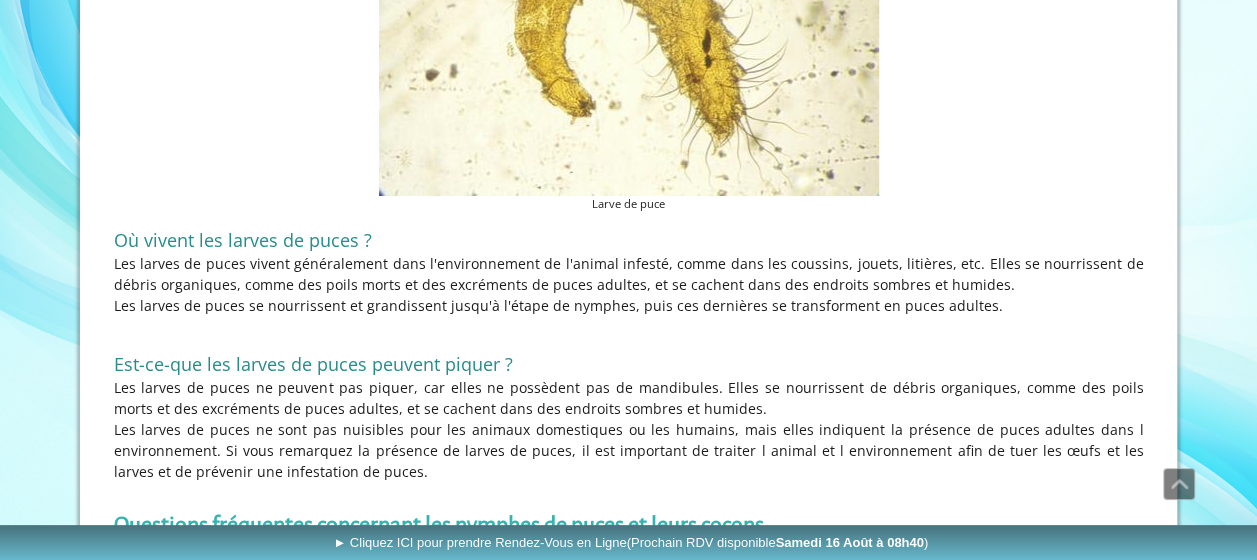 click on "Les larves de puces se nourrissent et grandissent jusqu'à l'étape de nymphes, puis ces dernières se transforment en puces adultes." at bounding box center (629, 305) 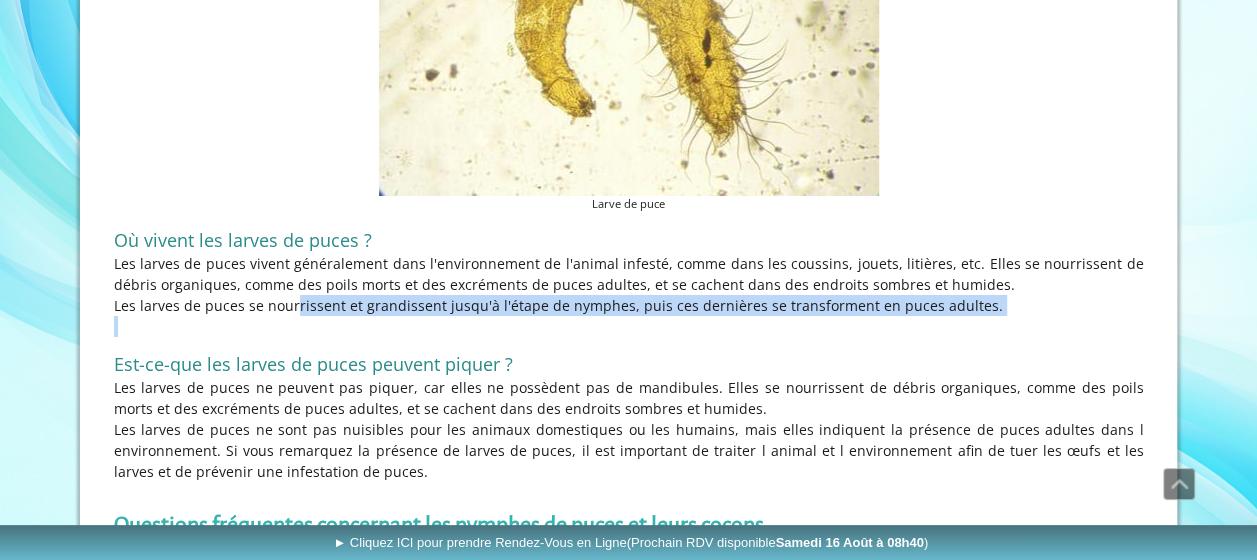 drag, startPoint x: 316, startPoint y: 262, endPoint x: 953, endPoint y: 274, distance: 637.11304 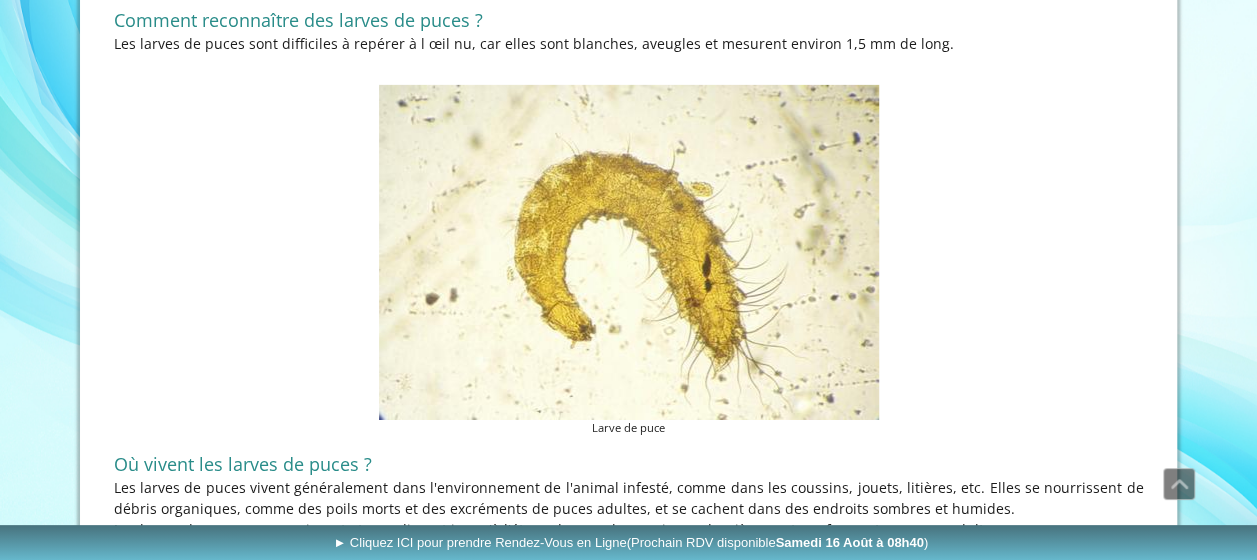 scroll, scrollTop: 3500, scrollLeft: 0, axis: vertical 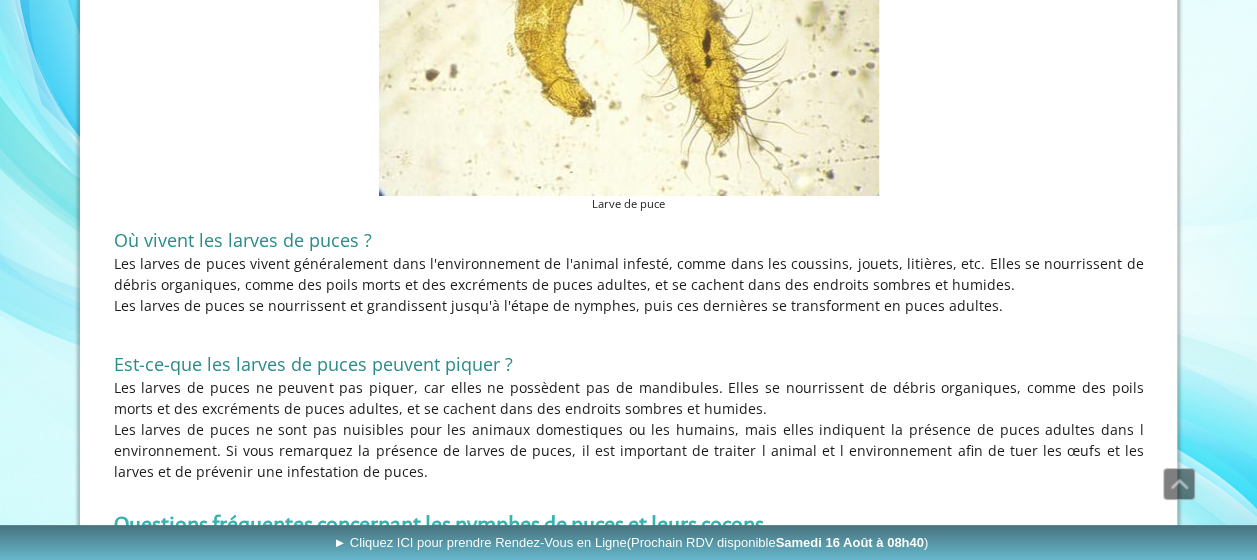 click on "Les larves de puces se nourrissent et grandissent jusqu'à l'étape de nymphes, puis ces dernières se transforment en puces adultes." at bounding box center [629, 305] 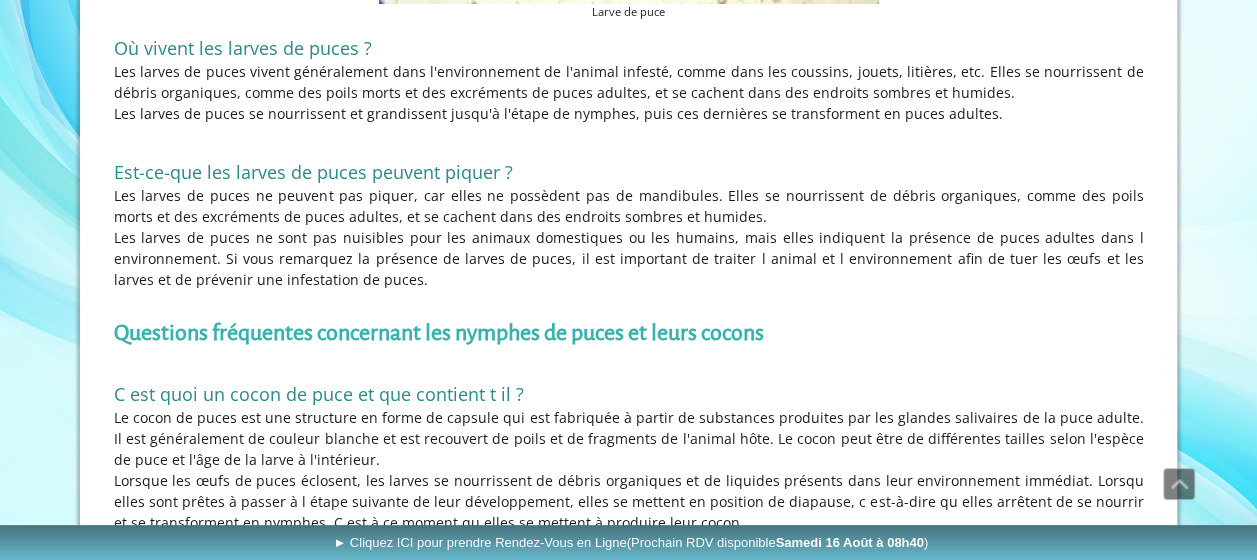scroll, scrollTop: 3700, scrollLeft: 0, axis: vertical 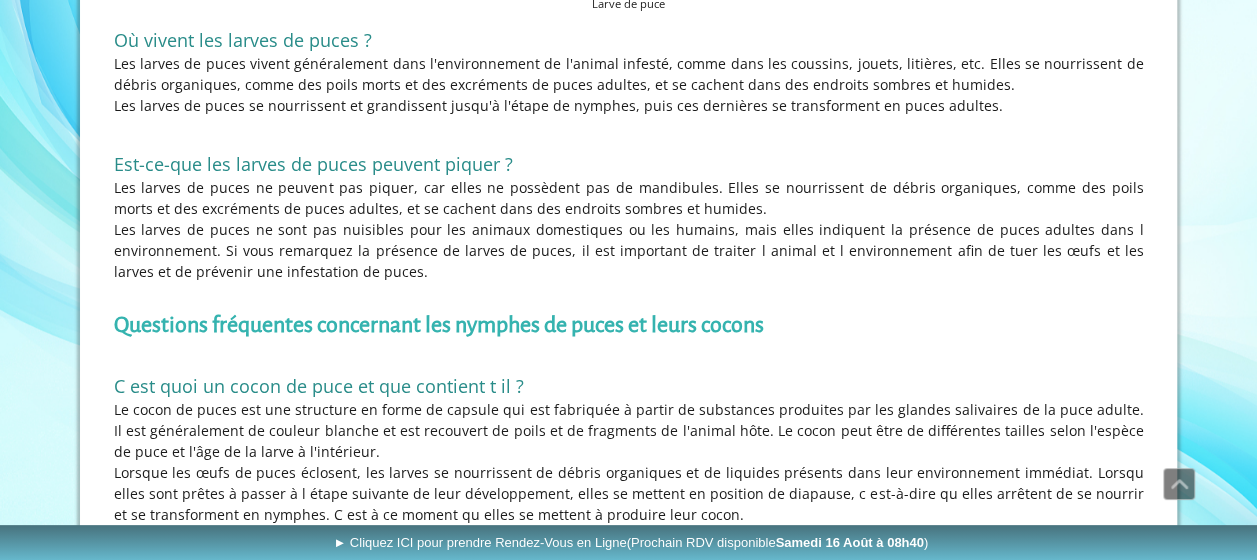 drag, startPoint x: 132, startPoint y: 139, endPoint x: 664, endPoint y: 228, distance: 539.3932 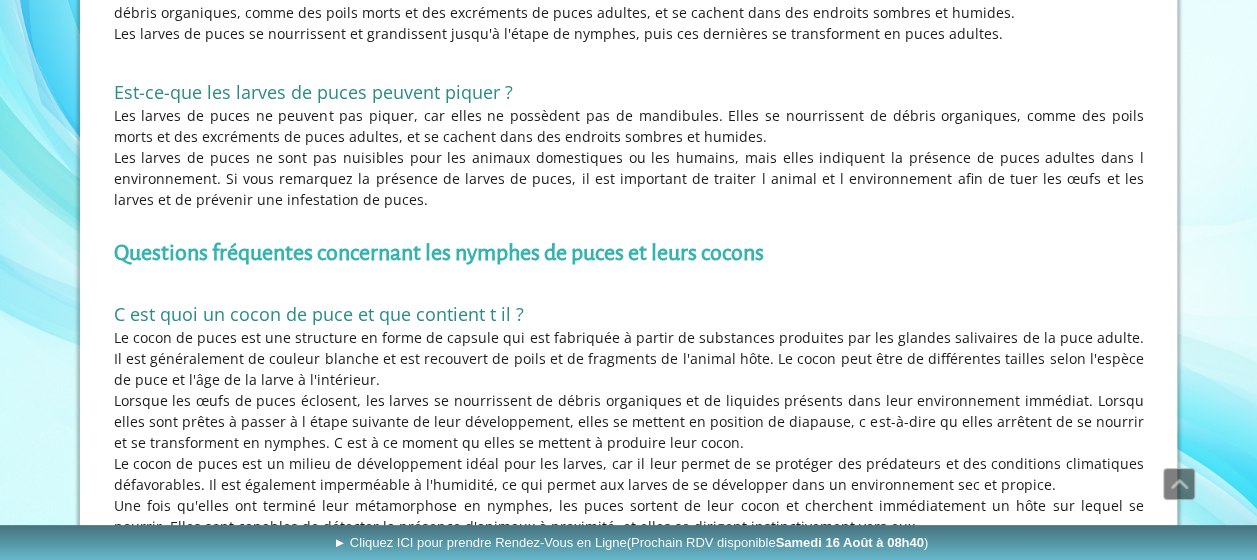 scroll, scrollTop: 3900, scrollLeft: 0, axis: vertical 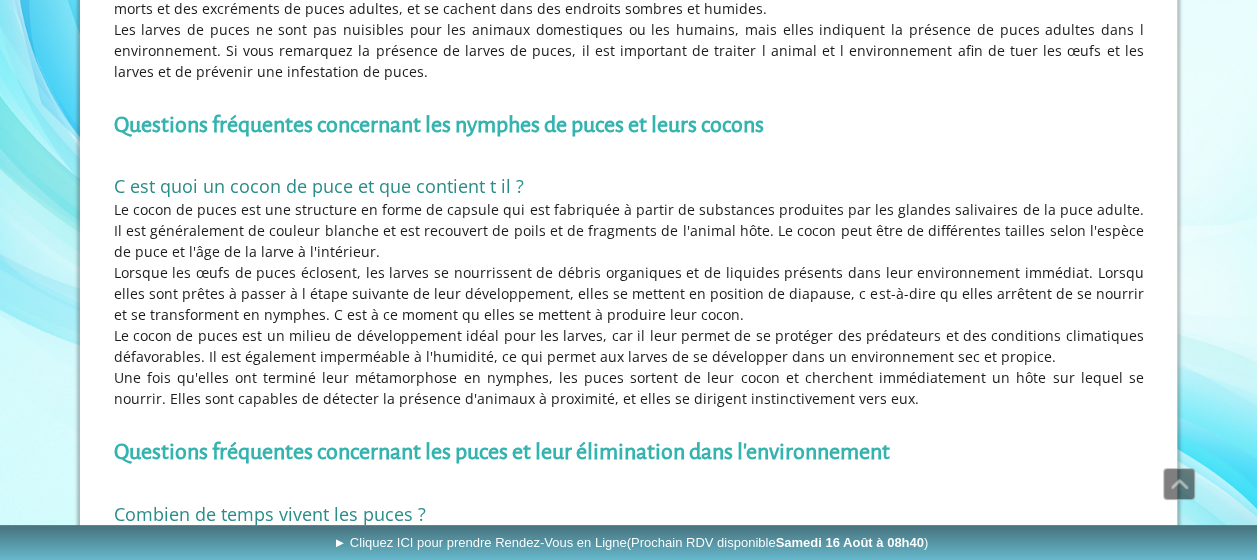 click on "Lorsque les œufs de puces éclosent, les larves se nourrissent de débris organiques et de liquides présents dans leur environnement immédiat. Lorsqu elles sont prêtes à passer à l étape suivante
de leur développement, elles se mettent en position de diapause, c est-à-dire qu elles arrêtent de se nourrir et se transforment en nymphes. C est à ce moment qu elles se mettent à produire leur
cocon." at bounding box center (629, 293) 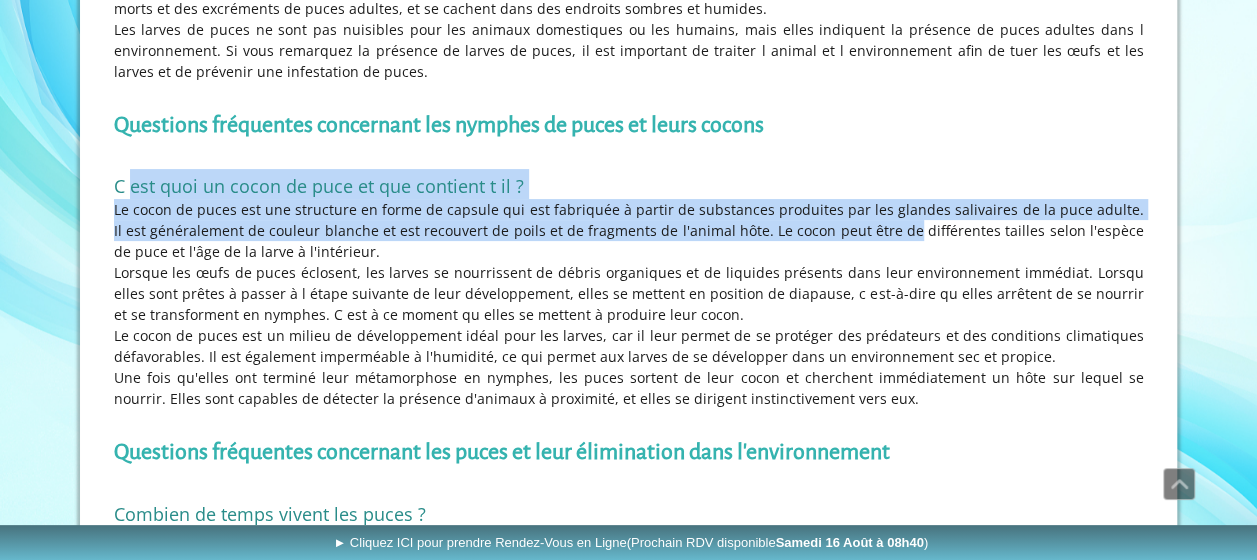 drag, startPoint x: 171, startPoint y: 154, endPoint x: 825, endPoint y: 182, distance: 654.5991 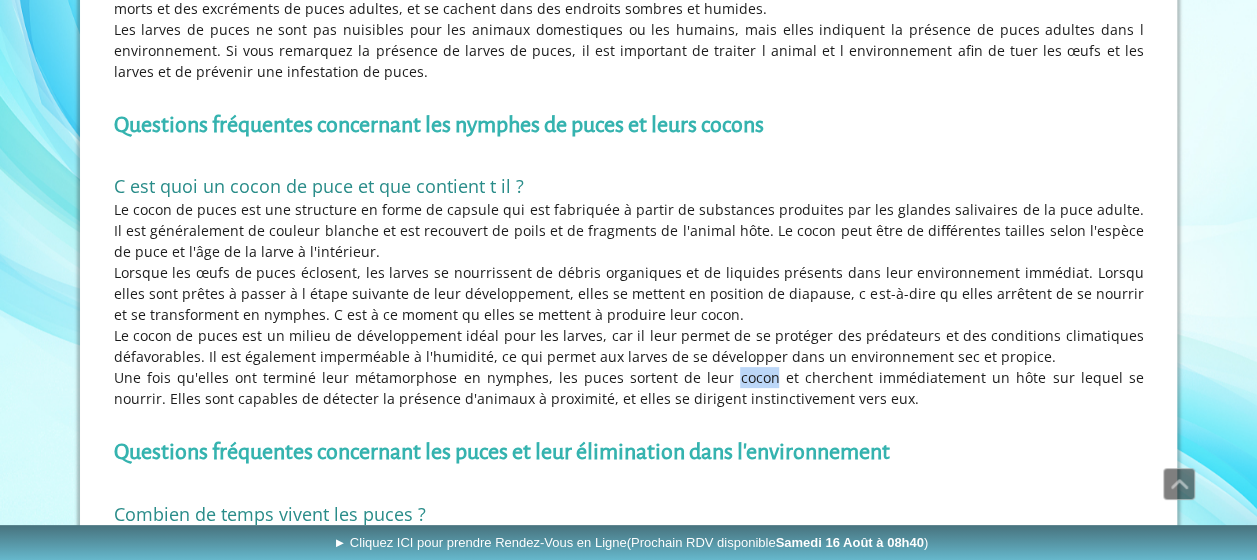 click on "Une fois qu'elles ont terminé leur métamorphose en nymphes, les puces sortent de leur cocon et cherchent immédiatement un hôte sur lequel se nourrir. Elles sont capables de détecter la présence
d'animaux à proximité, et elles se dirigent instinctivement vers eux." at bounding box center [629, 388] 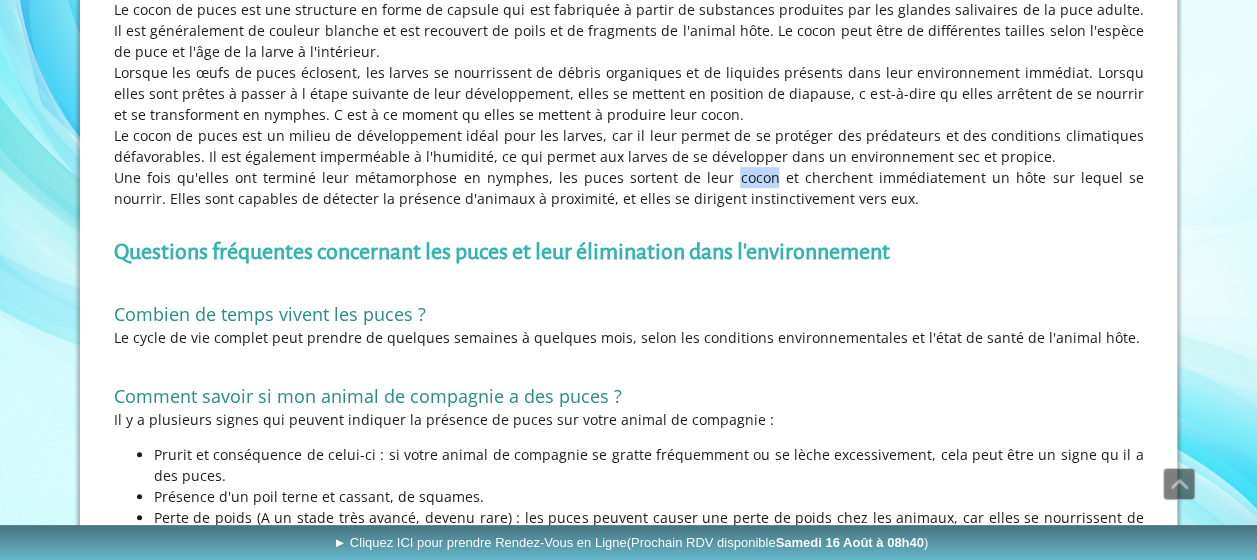 scroll, scrollTop: 4200, scrollLeft: 0, axis: vertical 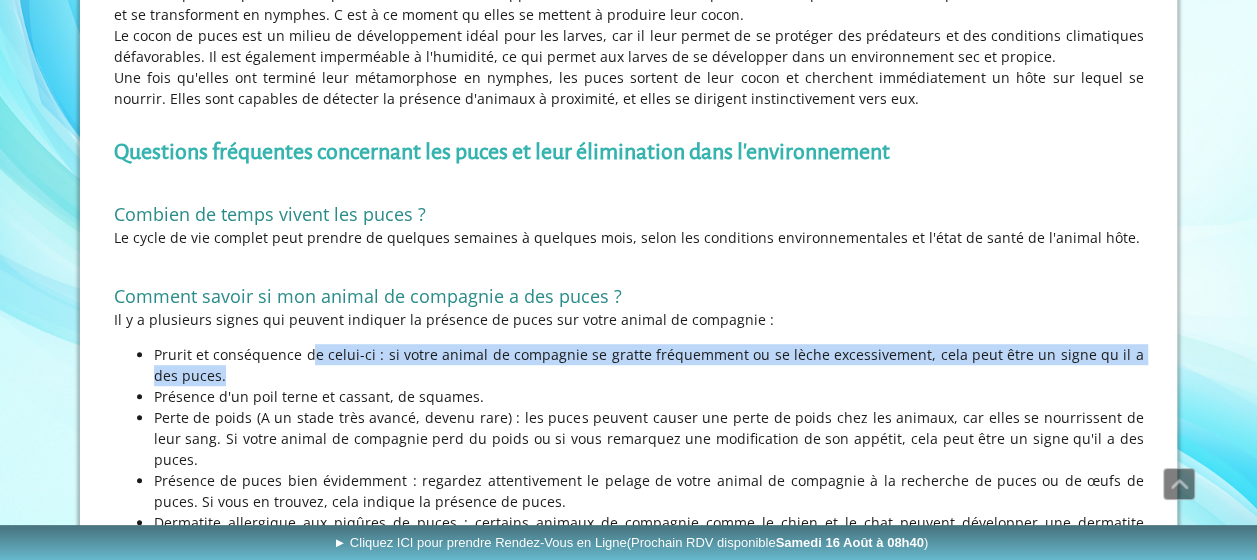 drag, startPoint x: 330, startPoint y: 319, endPoint x: 984, endPoint y: 326, distance: 654.0375 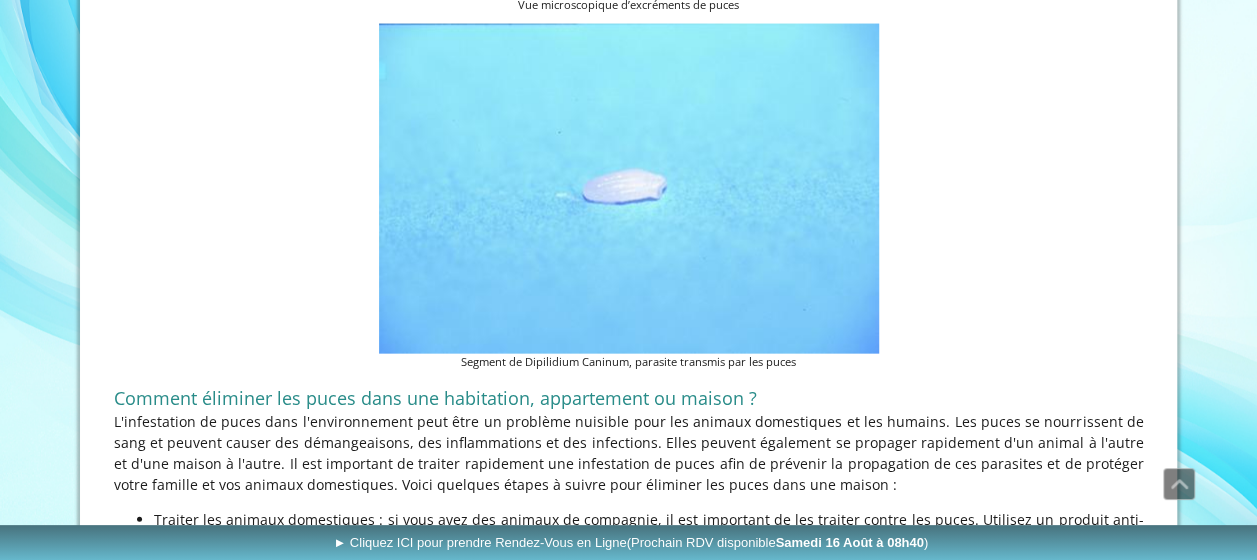 scroll, scrollTop: 6000, scrollLeft: 0, axis: vertical 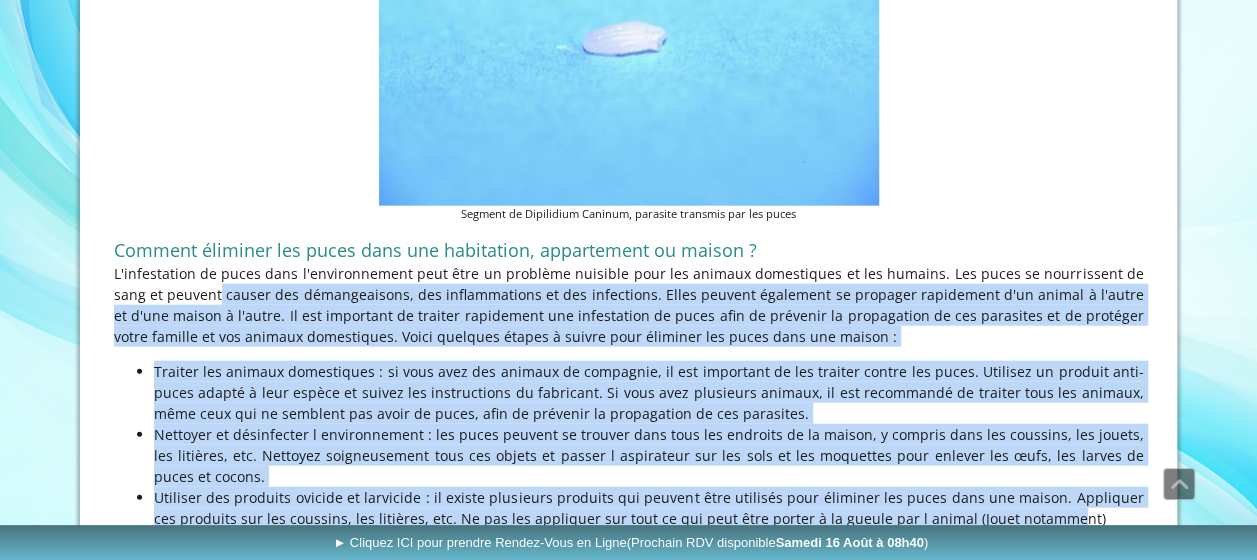 drag, startPoint x: 149, startPoint y: 238, endPoint x: 1020, endPoint y: 456, distance: 897.86694 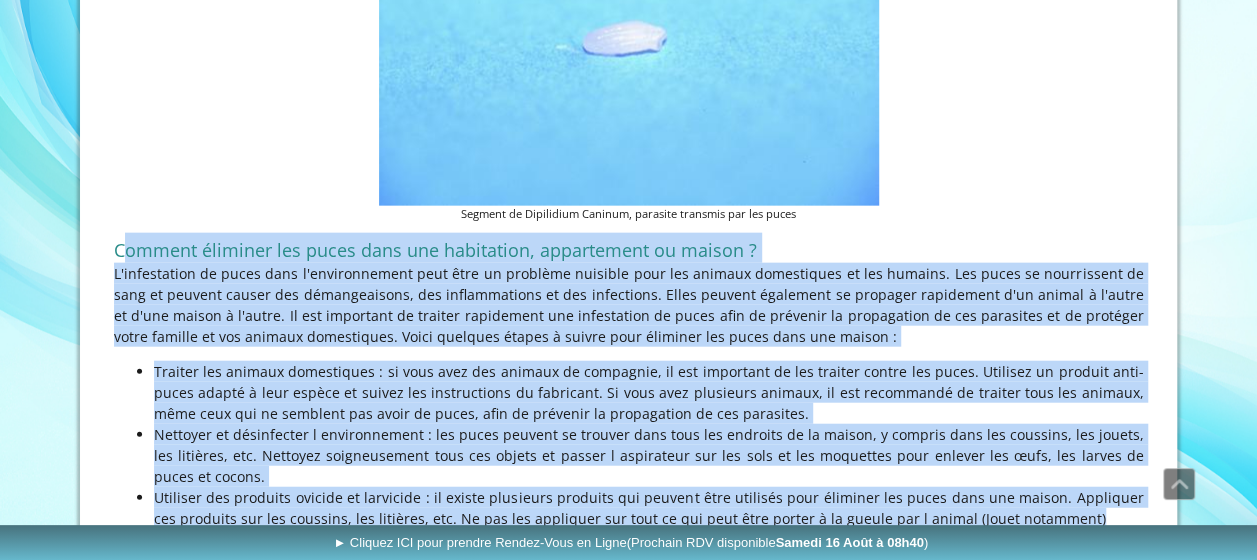 drag, startPoint x: 1048, startPoint y: 449, endPoint x: 129, endPoint y: 180, distance: 957.5604 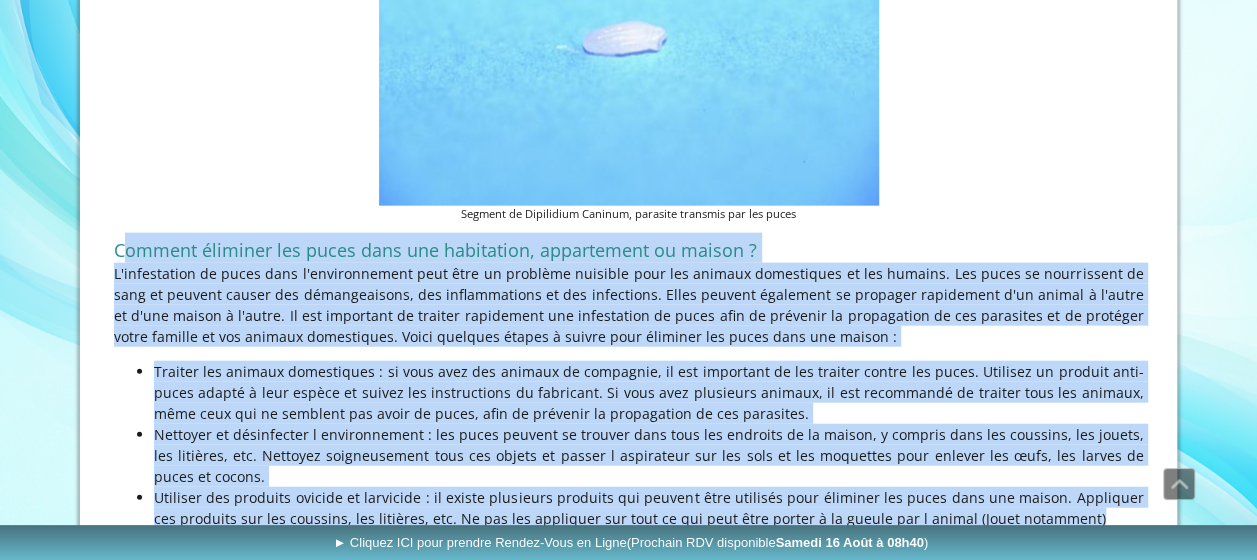 drag, startPoint x: 524, startPoint y: 434, endPoint x: 614, endPoint y: 450, distance: 91.411156 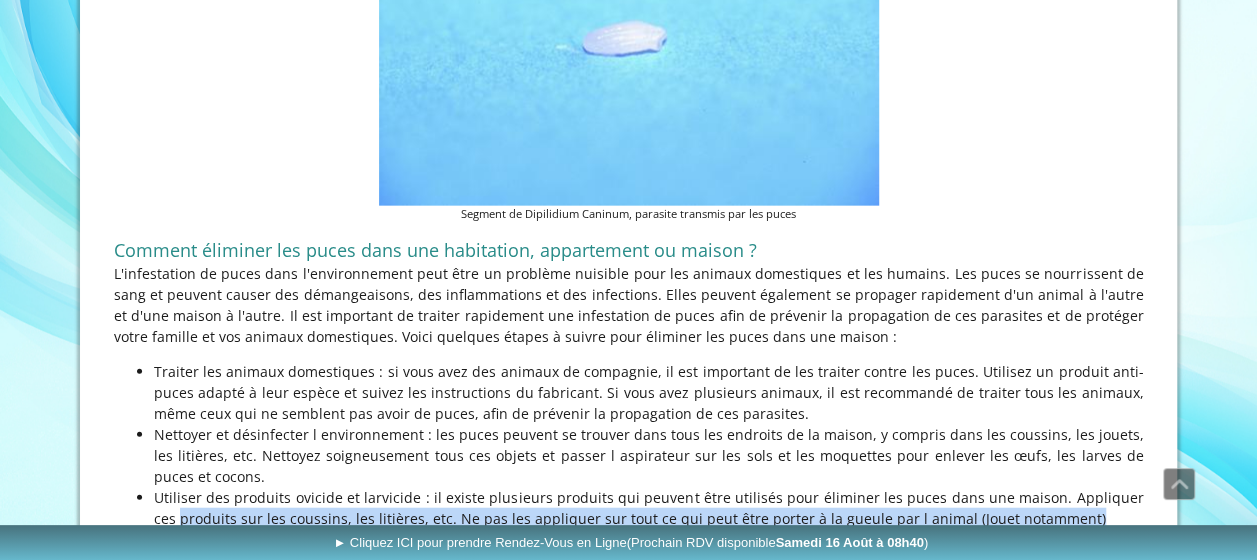 drag, startPoint x: 137, startPoint y: 457, endPoint x: 1070, endPoint y: 444, distance: 933.0906 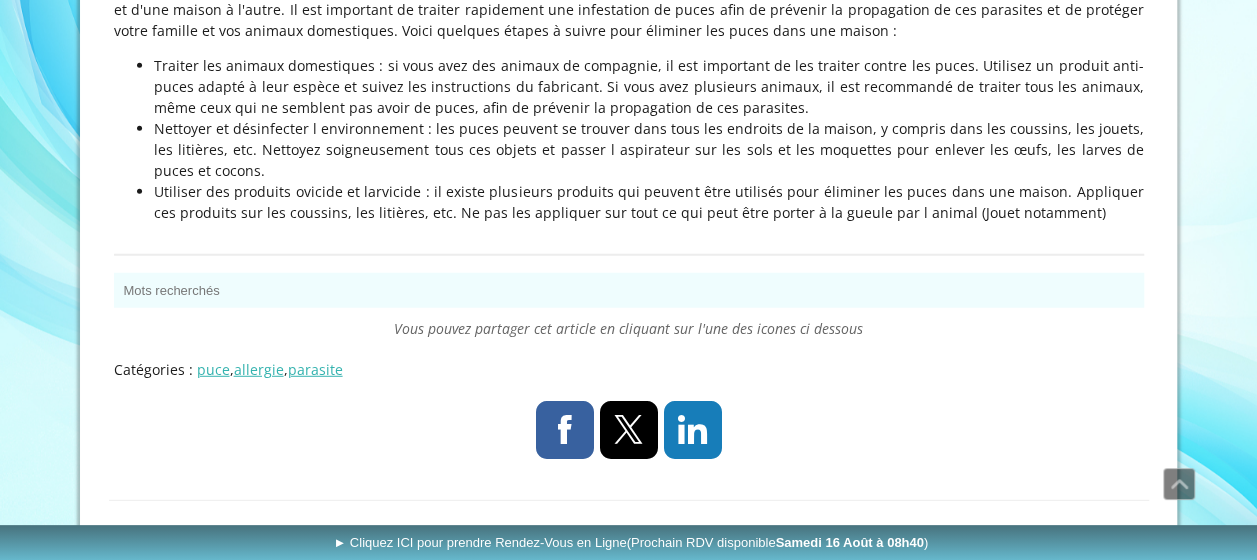 scroll, scrollTop: 6318, scrollLeft: 0, axis: vertical 